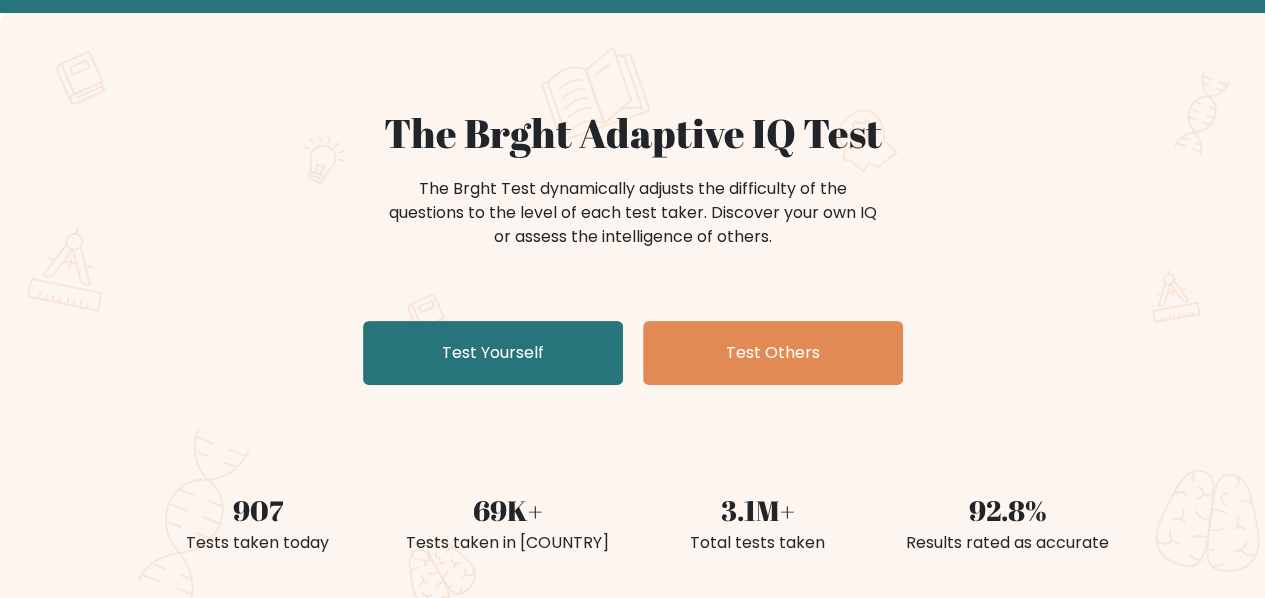 scroll, scrollTop: 78, scrollLeft: 0, axis: vertical 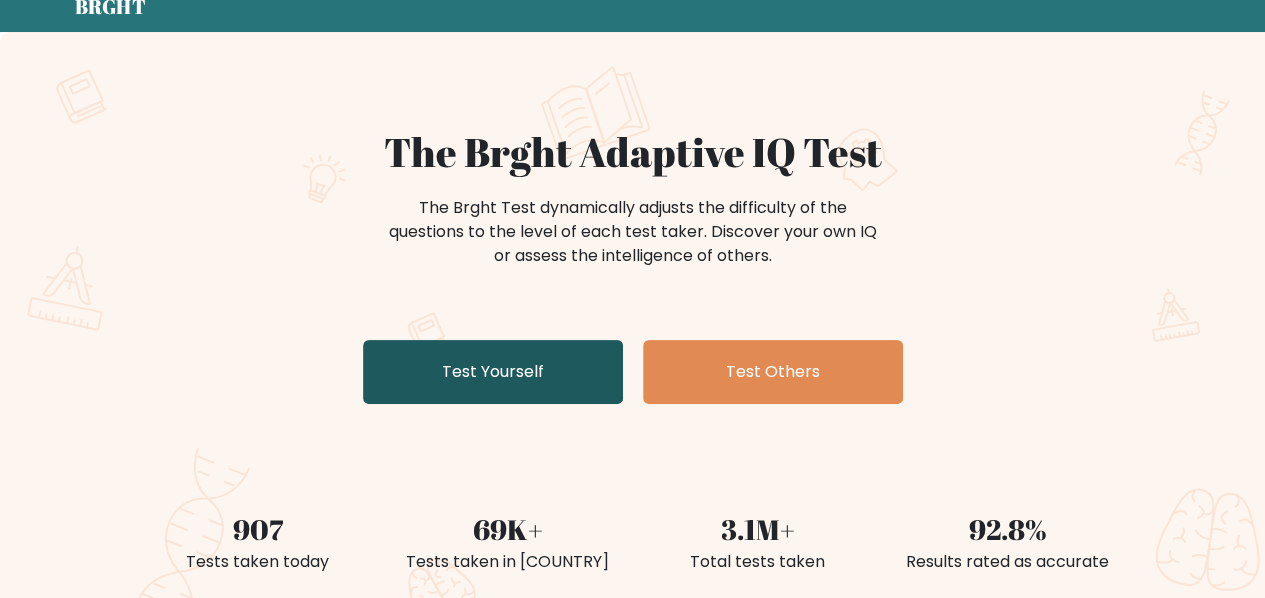 click on "Test Yourself" at bounding box center (493, 372) 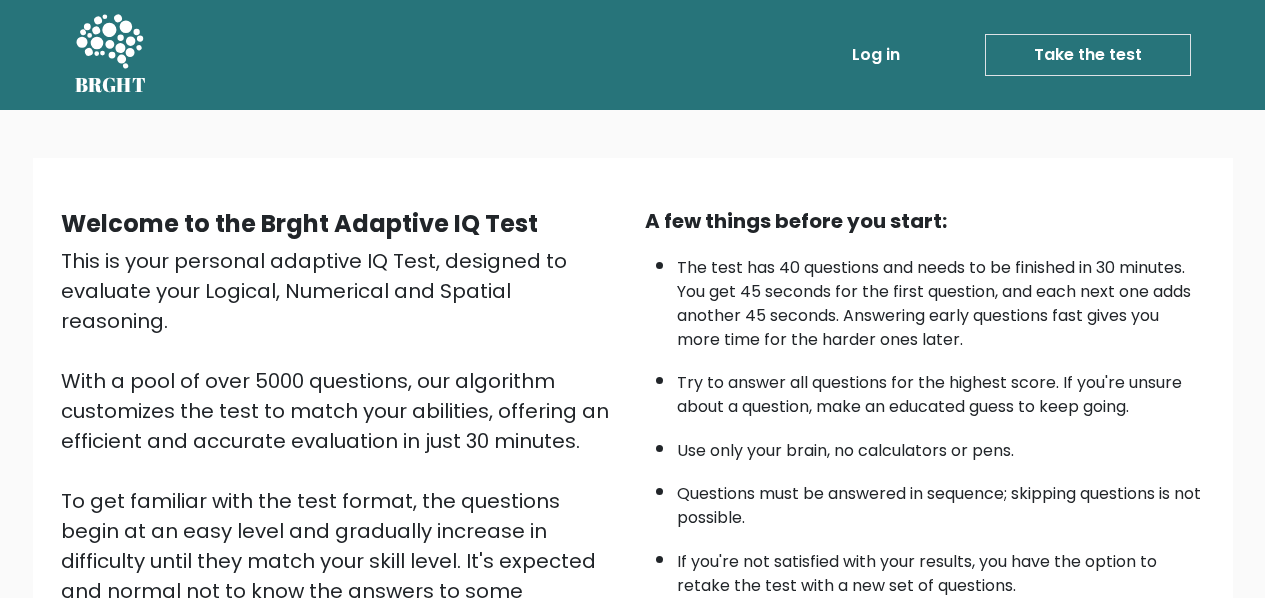 scroll, scrollTop: 0, scrollLeft: 0, axis: both 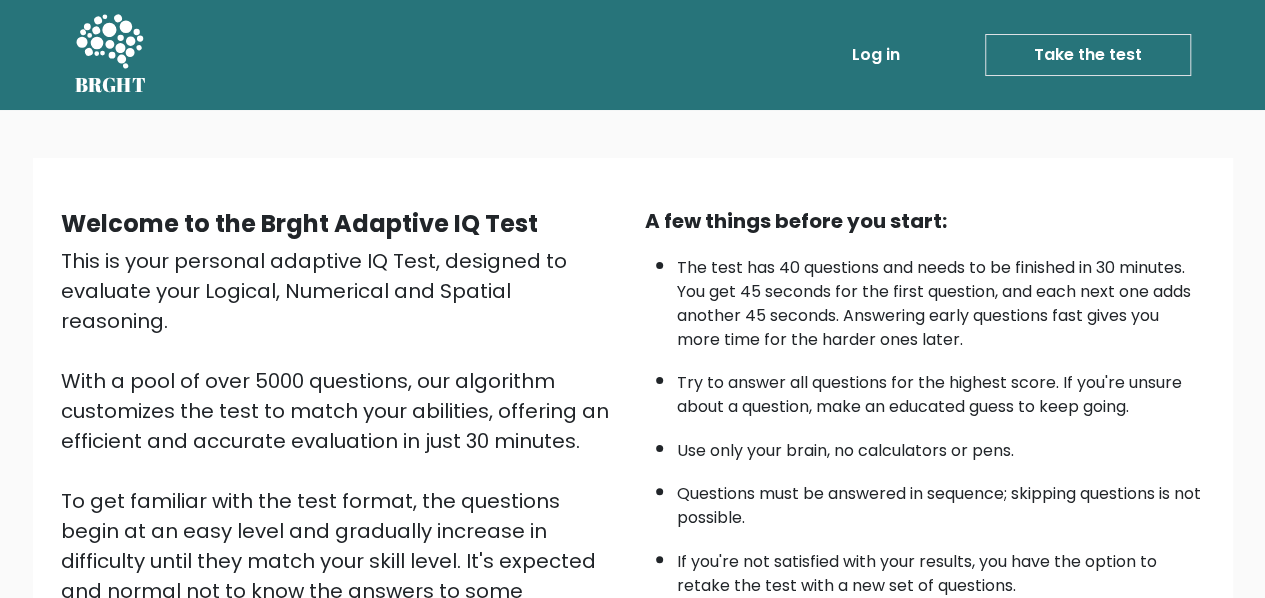 click on "Take the test" at bounding box center (1088, 55) 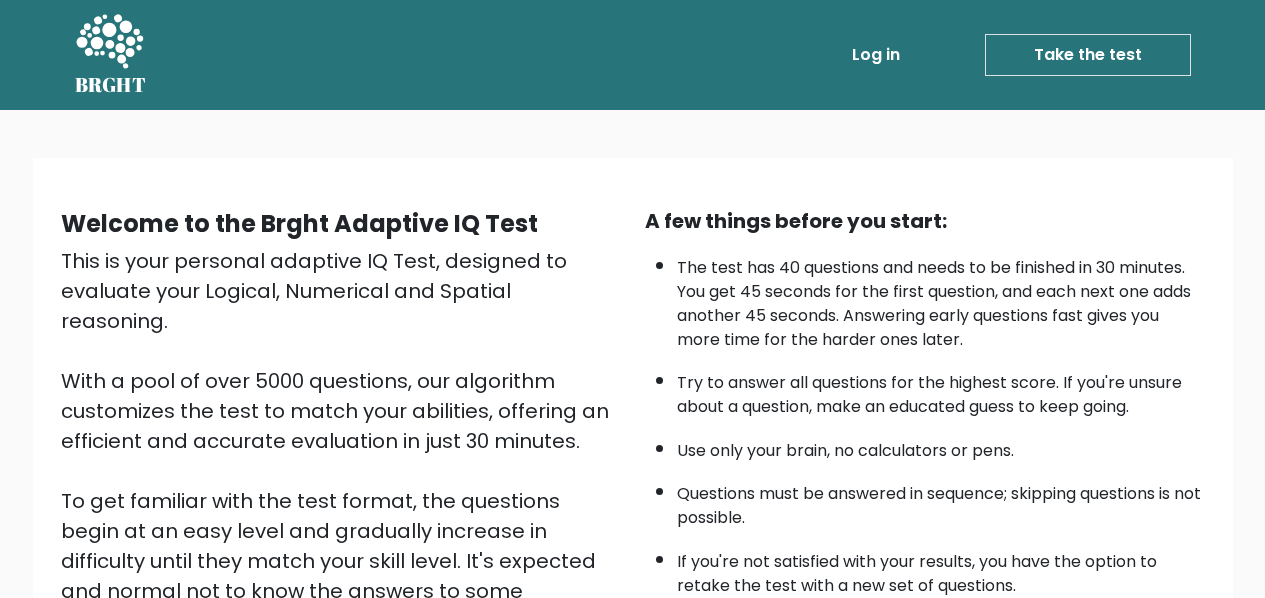 scroll, scrollTop: 0, scrollLeft: 0, axis: both 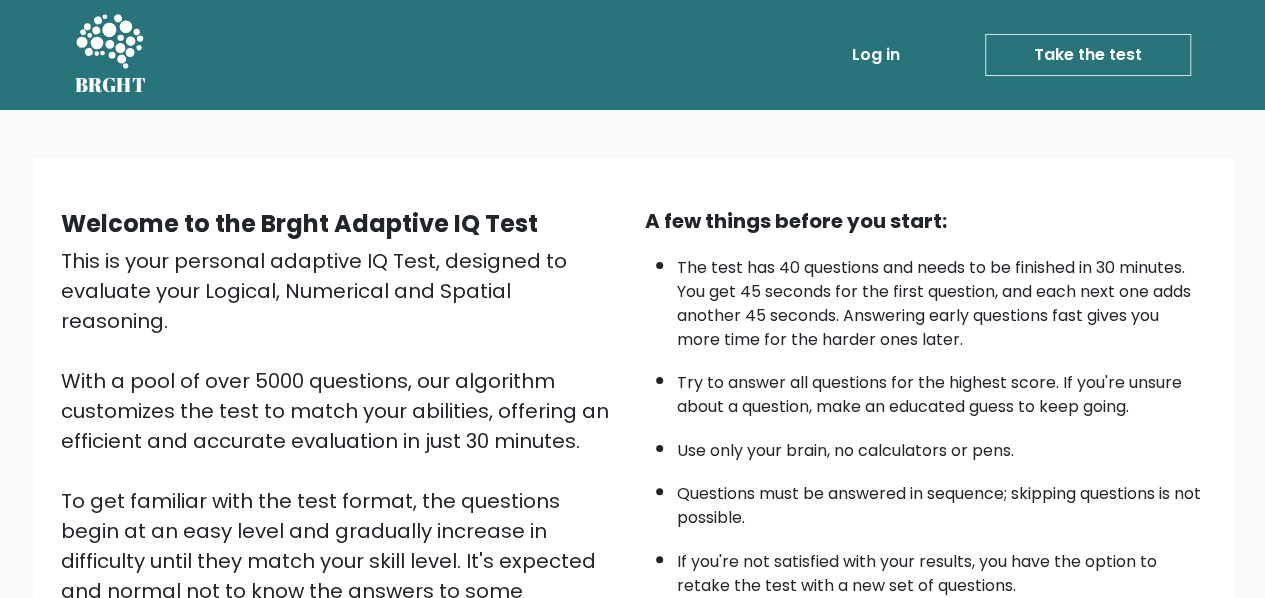 click on "Take the test" at bounding box center (1088, 55) 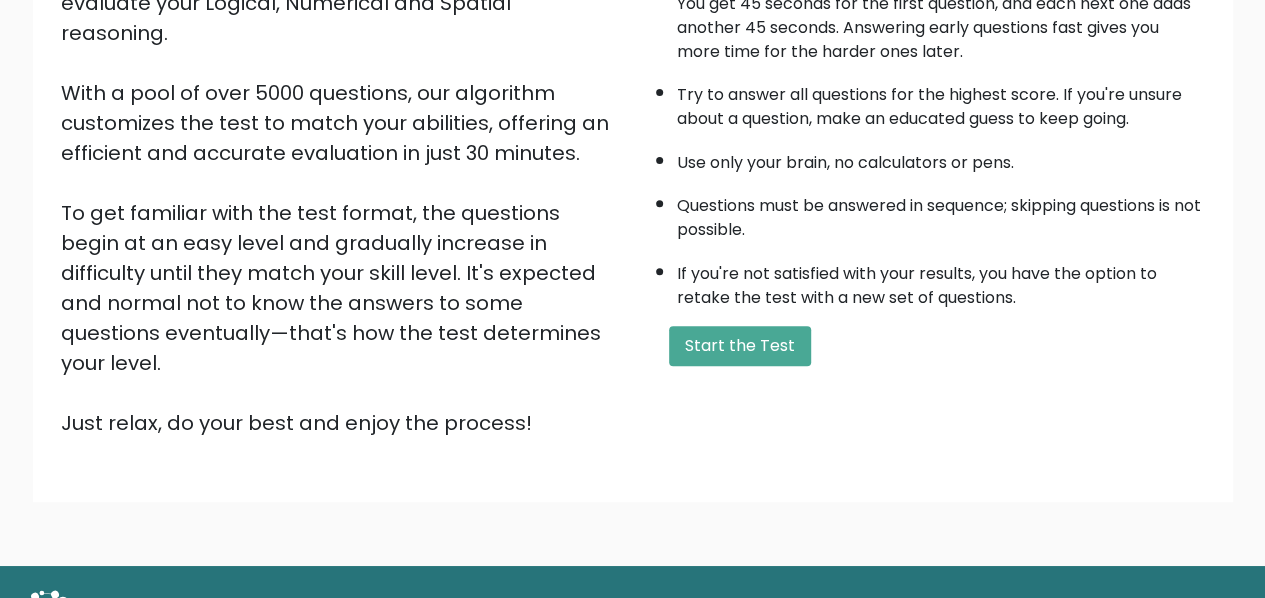 scroll, scrollTop: 318, scrollLeft: 0, axis: vertical 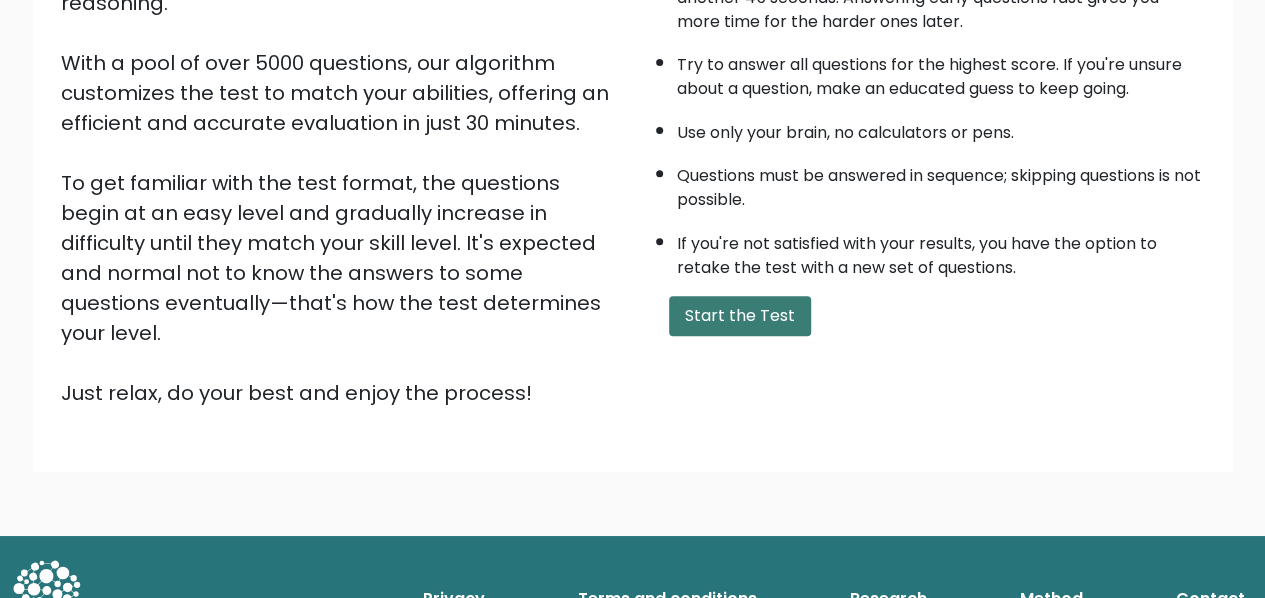 click on "Start the Test" at bounding box center [740, 316] 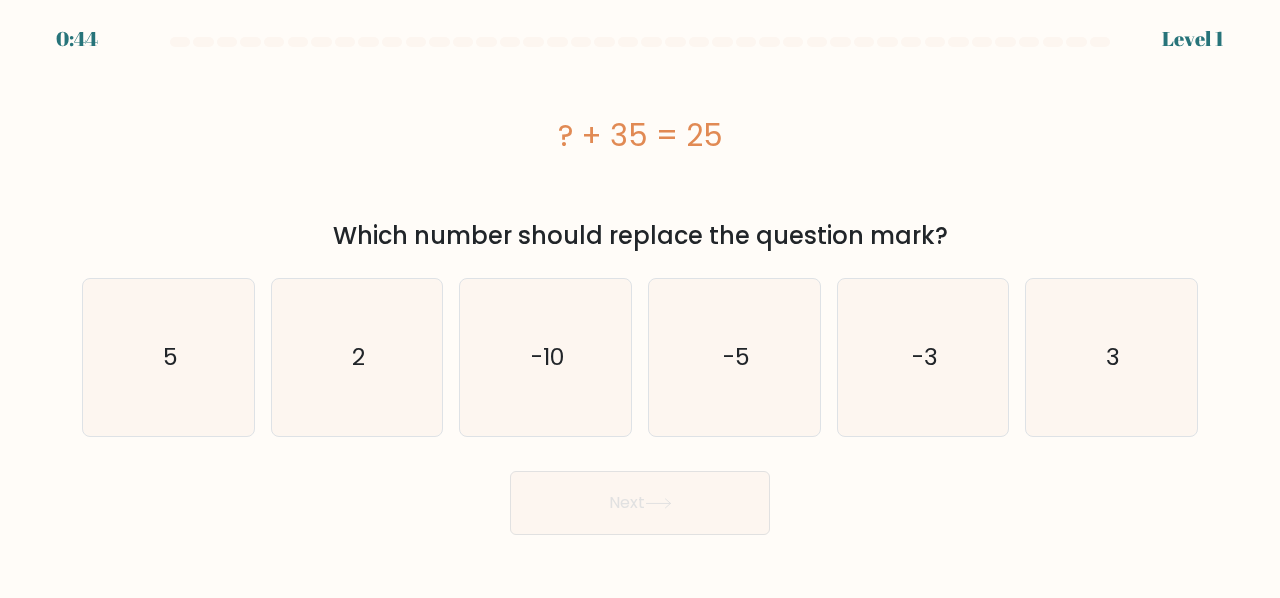 scroll, scrollTop: 0, scrollLeft: 0, axis: both 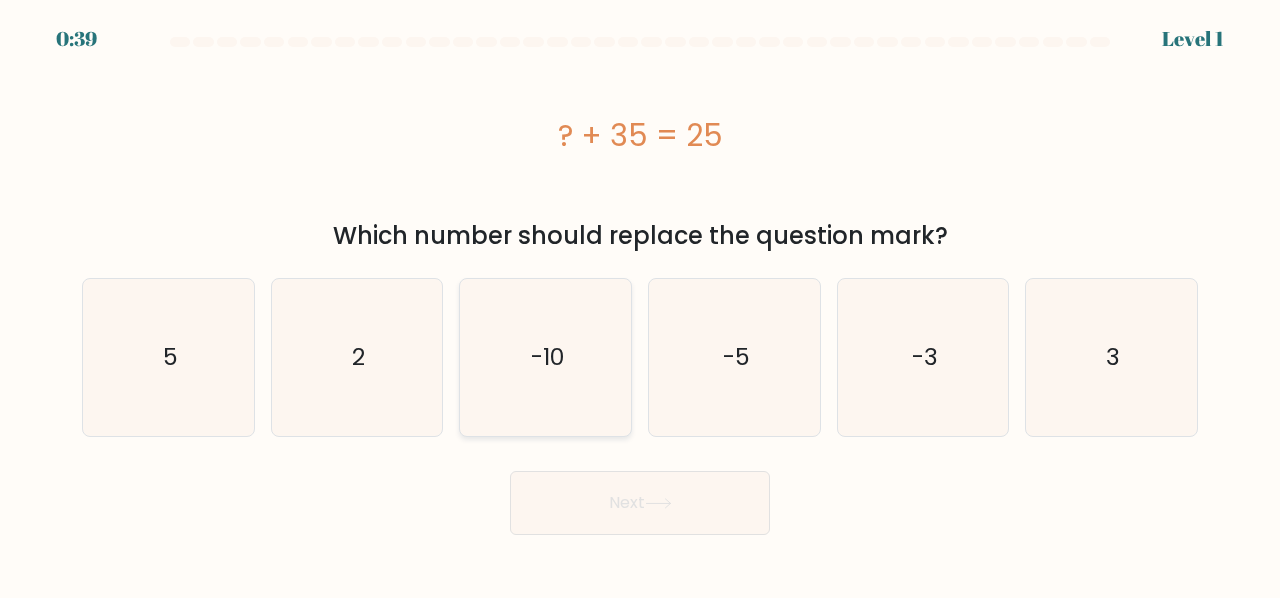 click on "-10" 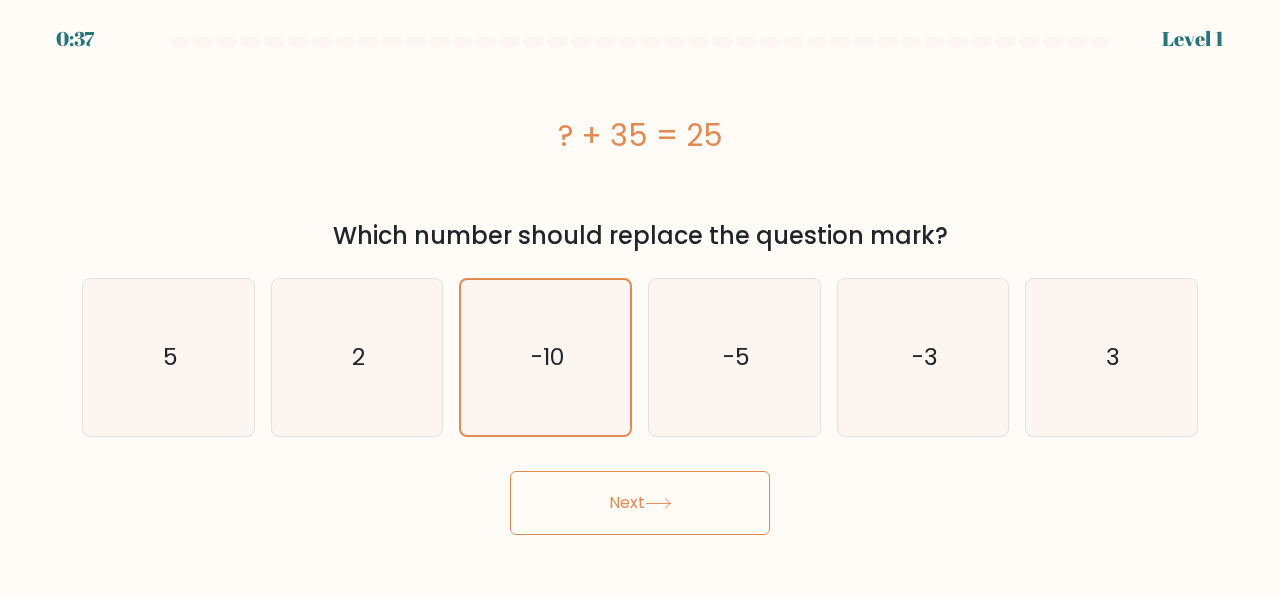 click on "Next" at bounding box center [640, 503] 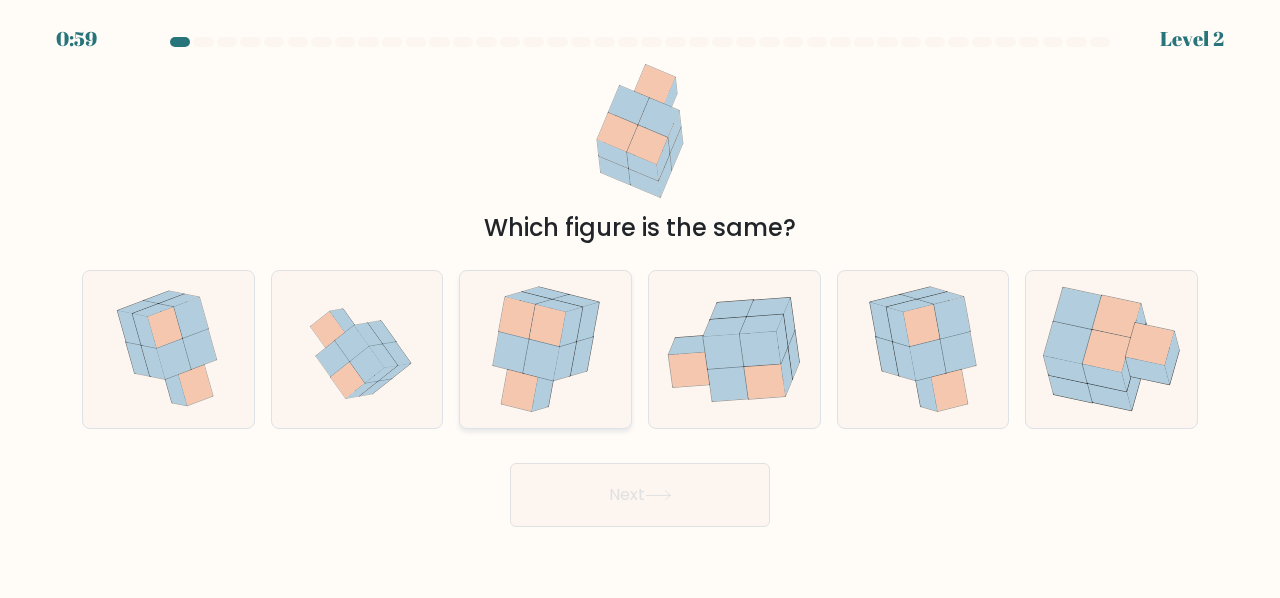 click 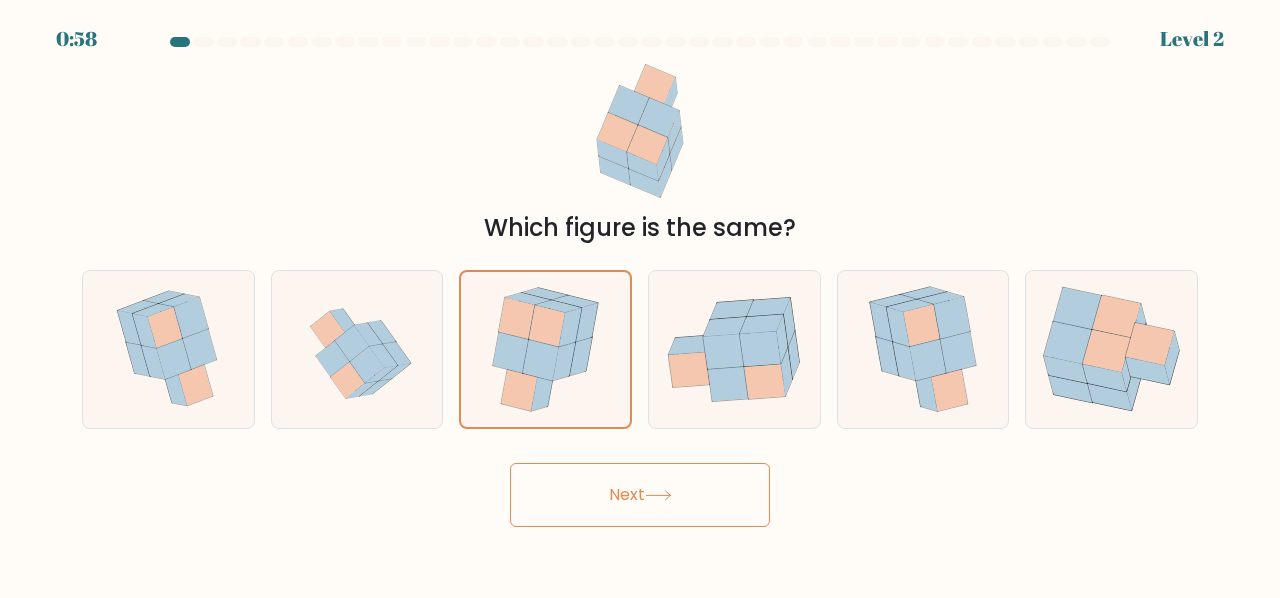 click on "Next" at bounding box center [640, 495] 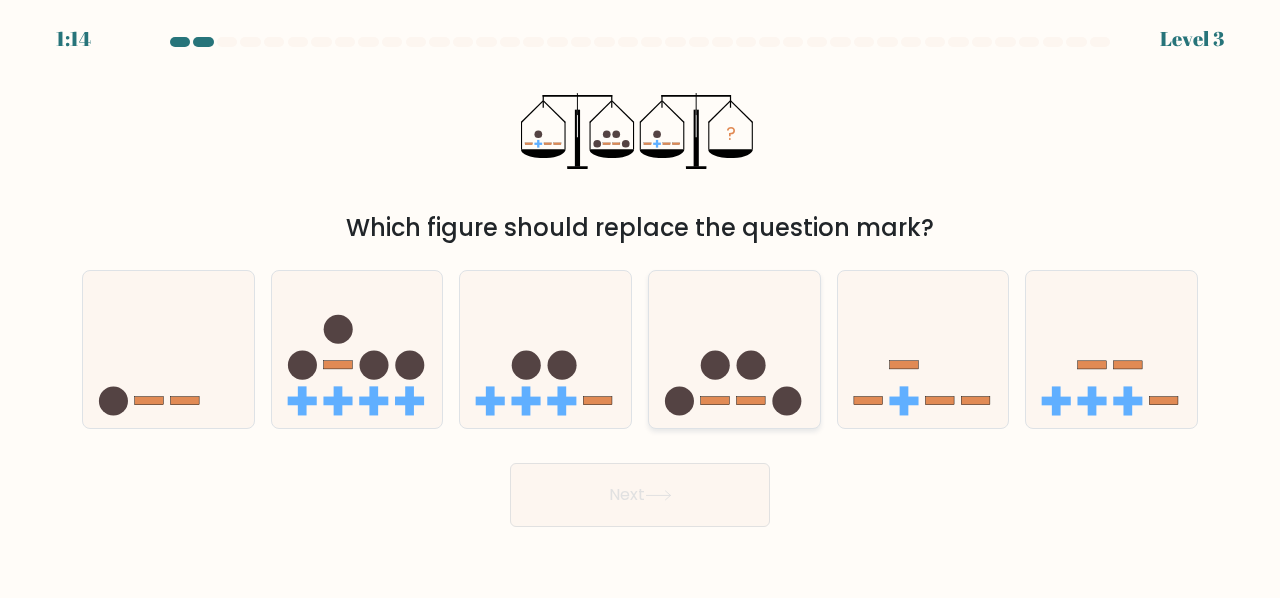 click 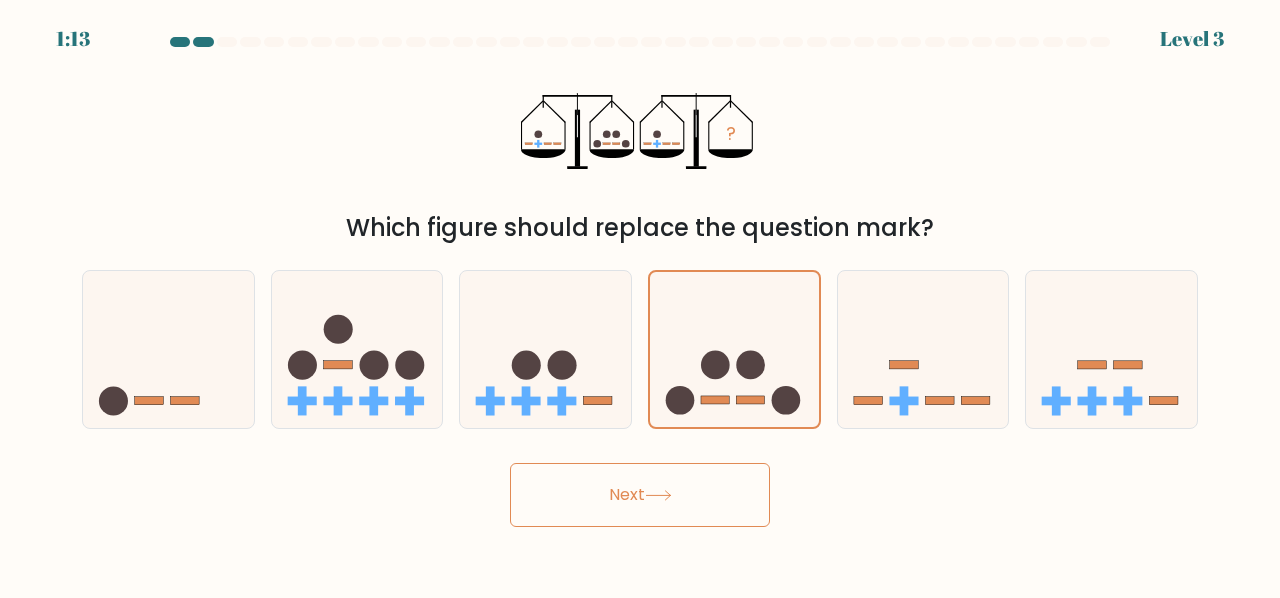 click on "Next" at bounding box center (640, 495) 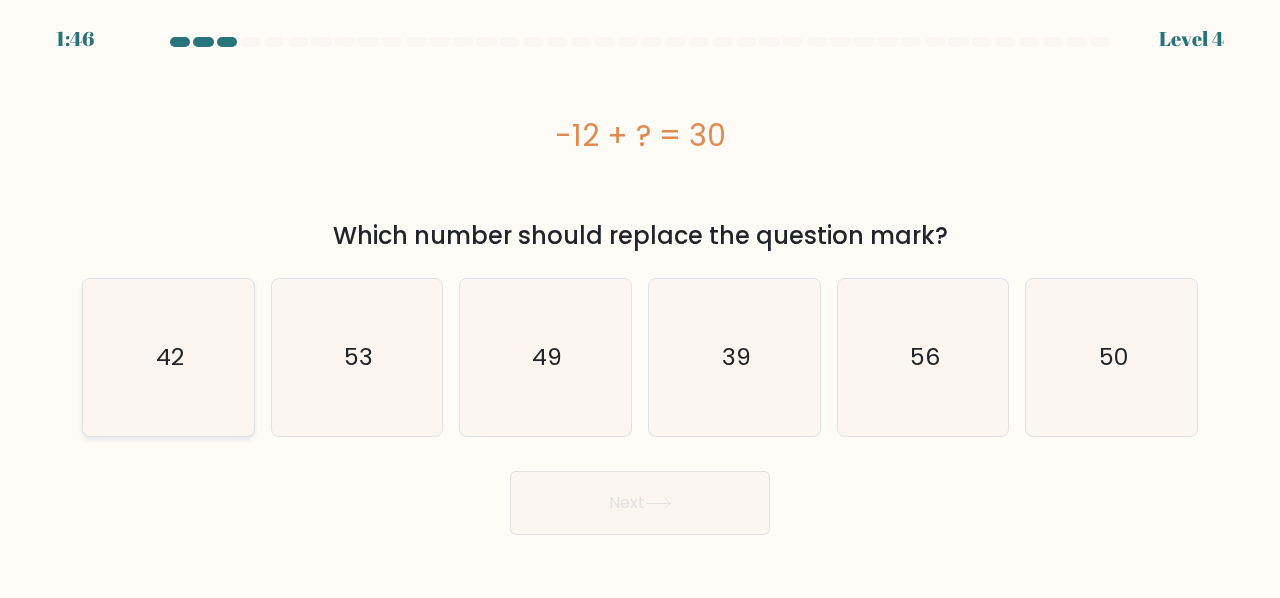 click on "42" 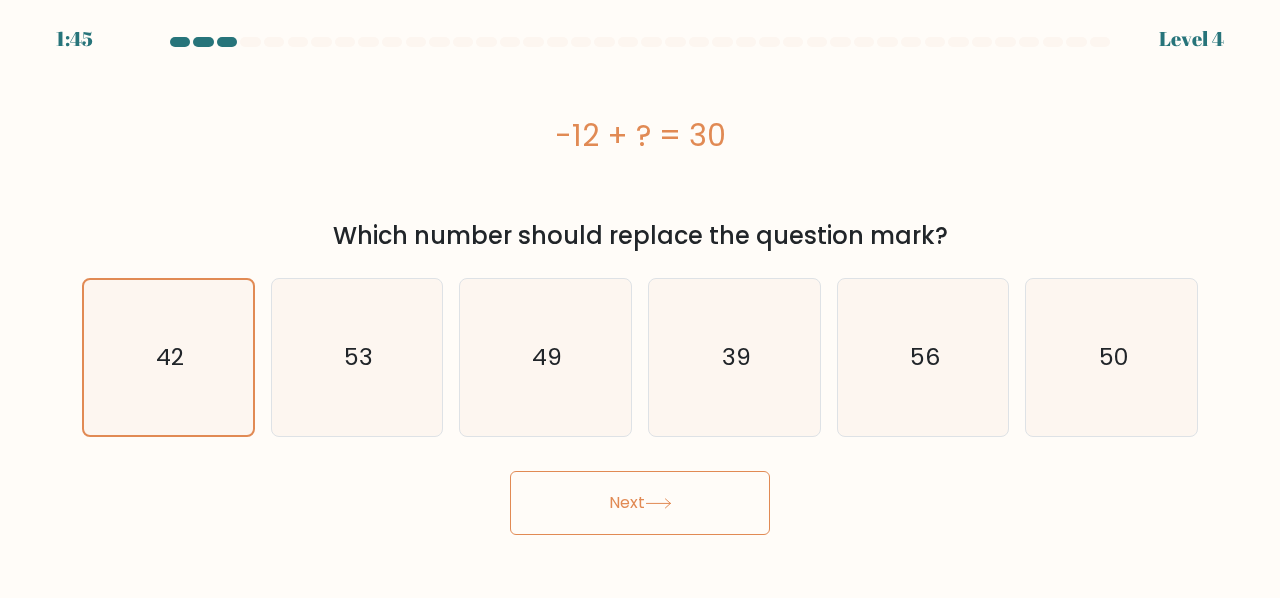 click on "Next" at bounding box center (640, 503) 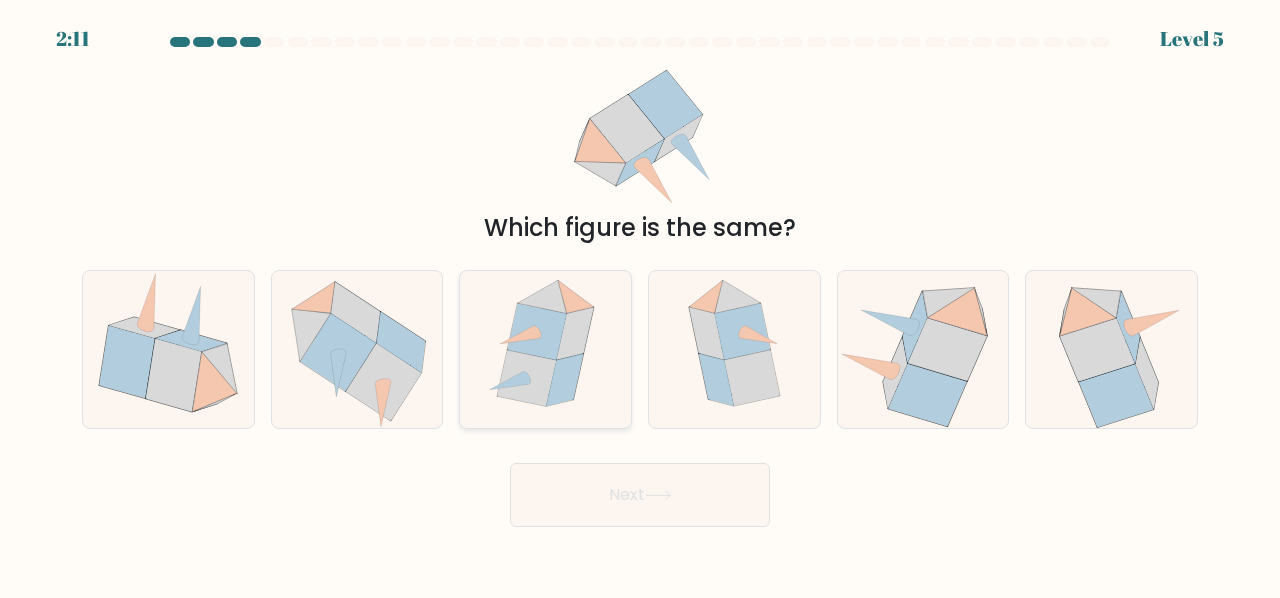 click 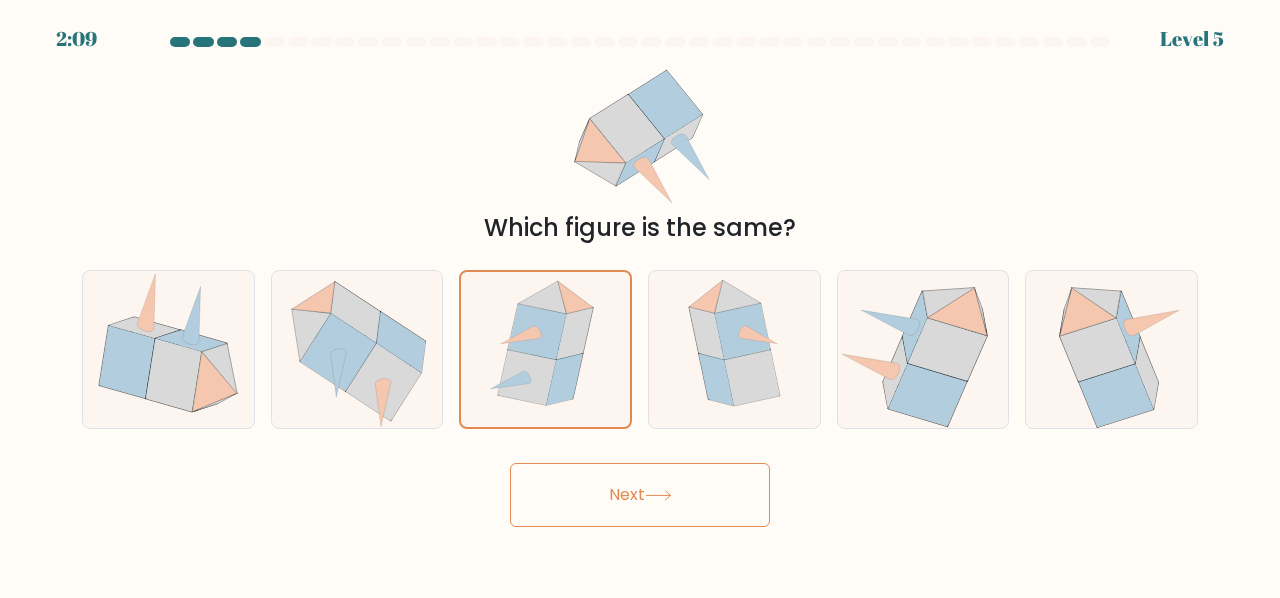 click on "Next" at bounding box center [640, 495] 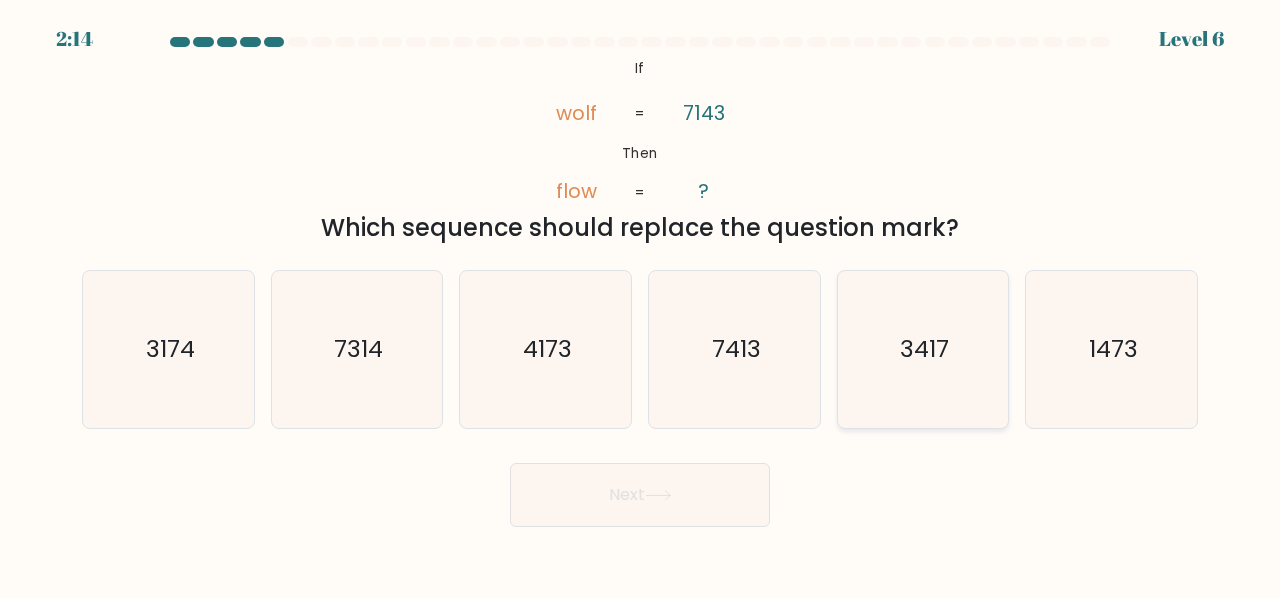 click on "3417" 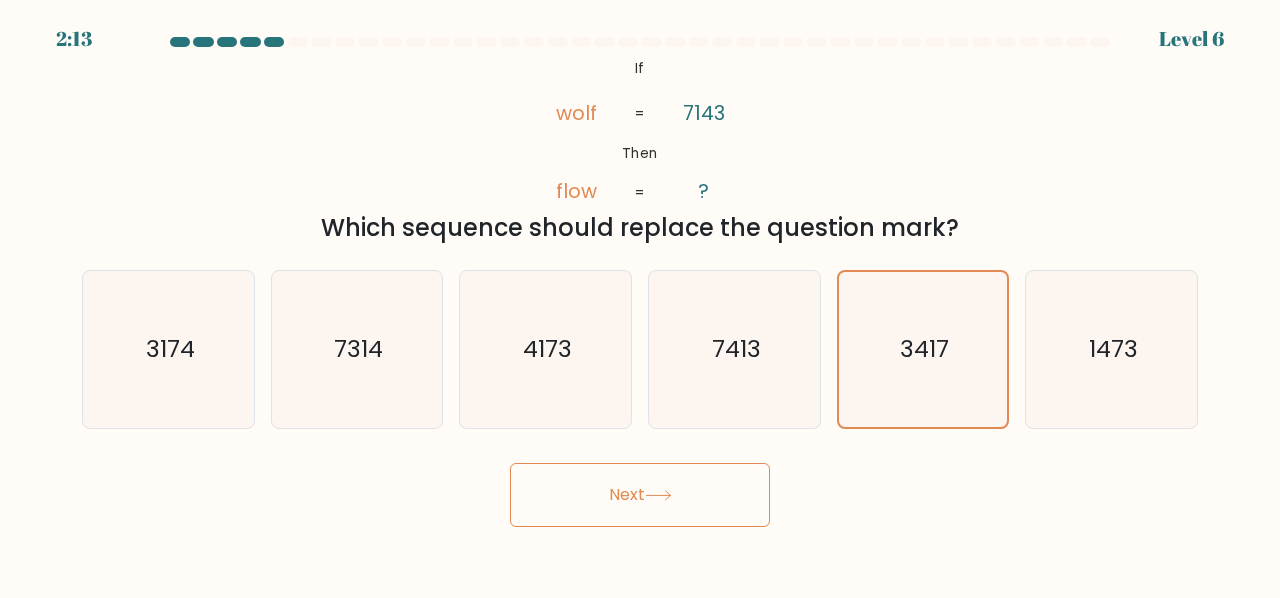 click 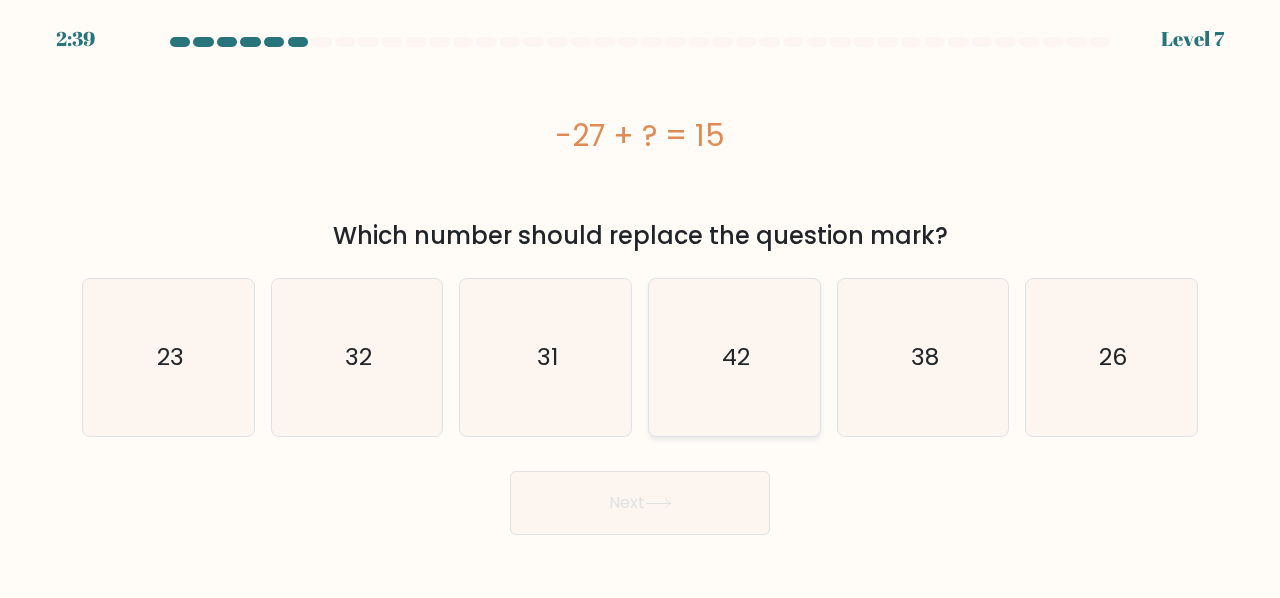 click on "42" 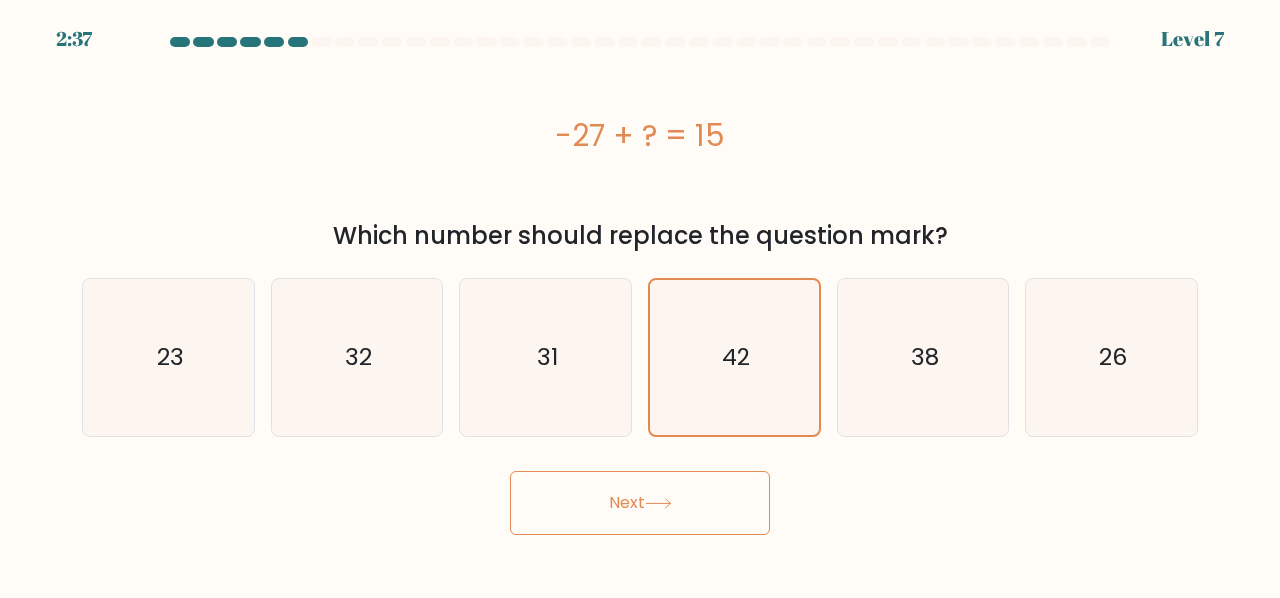 click on "Next" at bounding box center (640, 503) 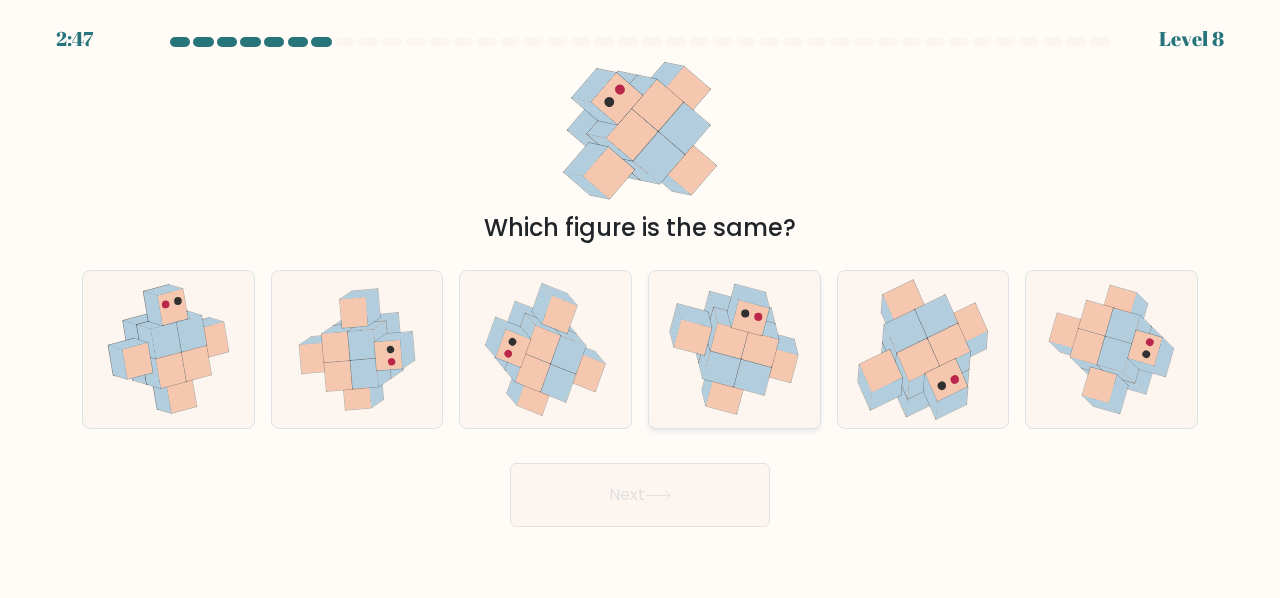 click 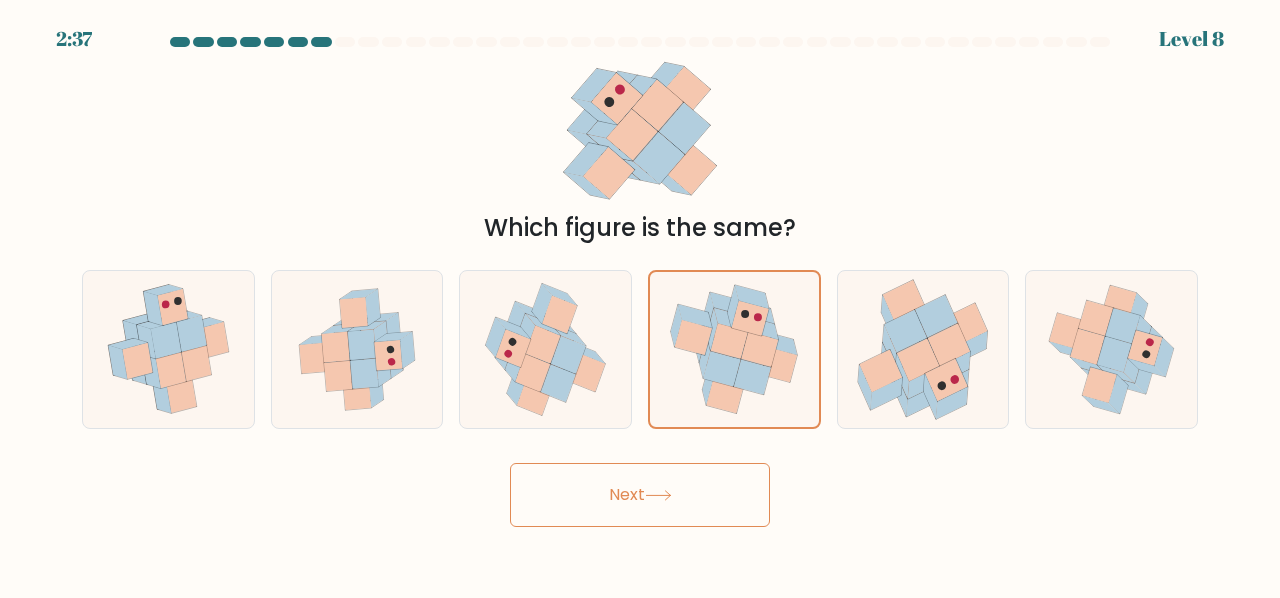 click on "Next" at bounding box center (640, 495) 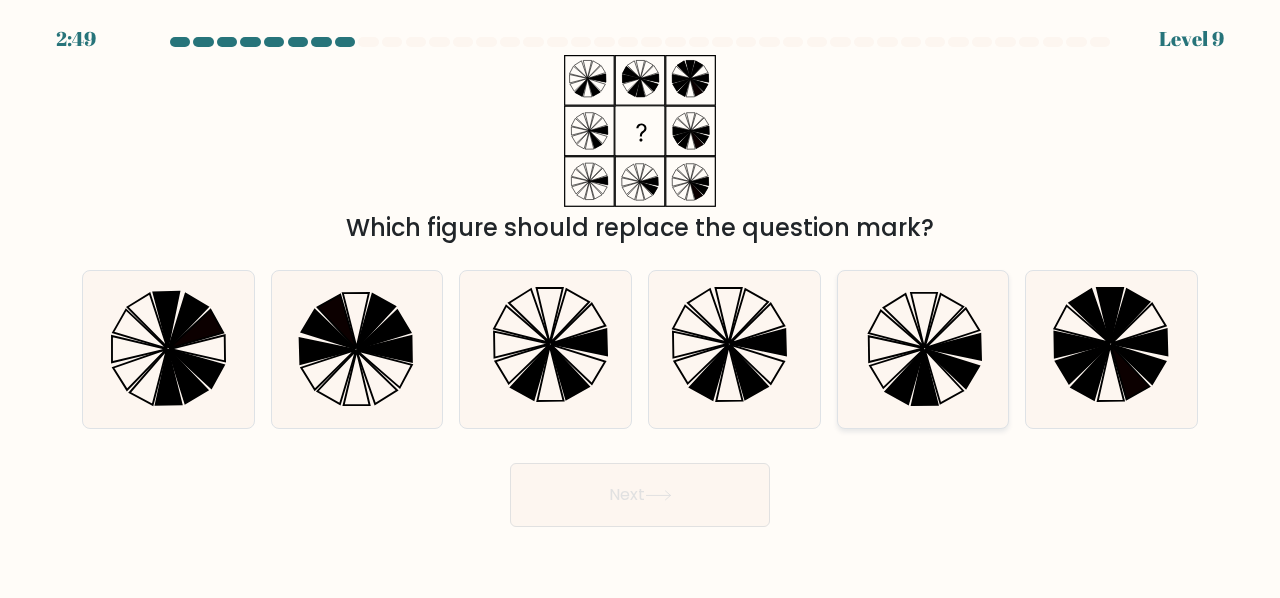 click 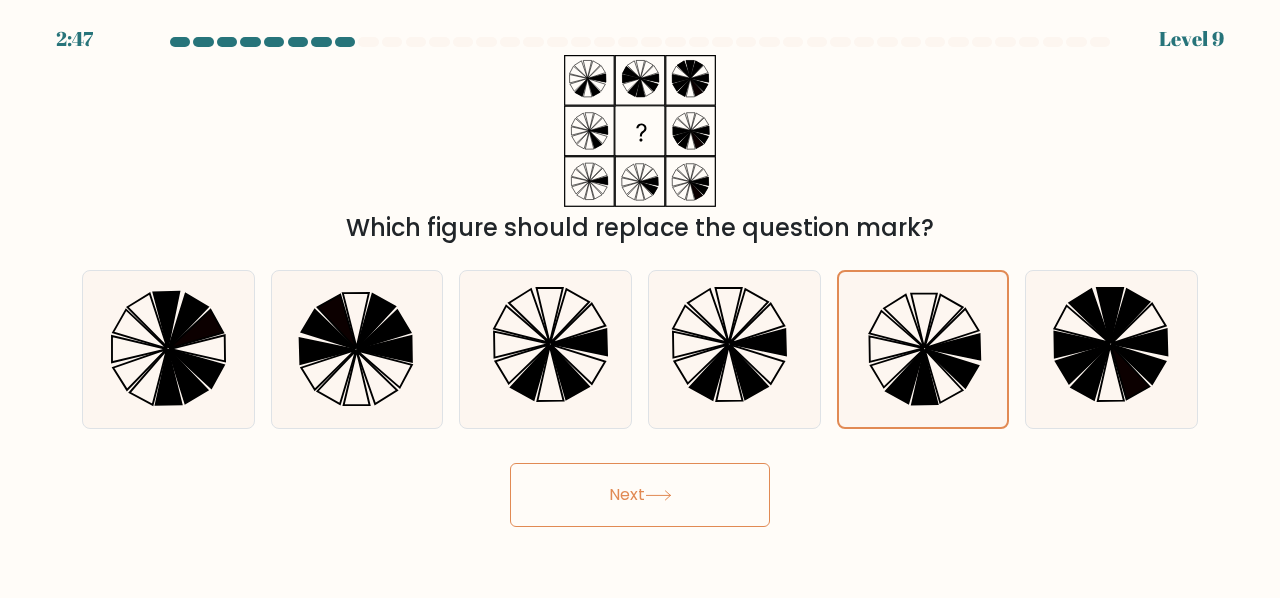 click on "Next" at bounding box center [640, 495] 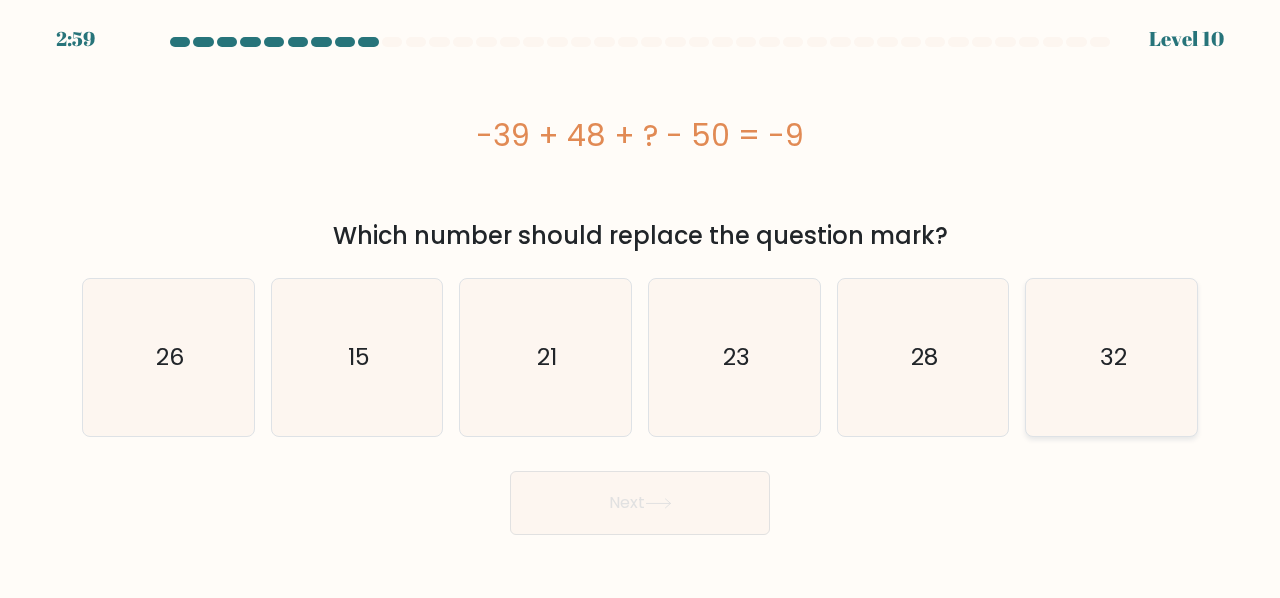 click on "32" 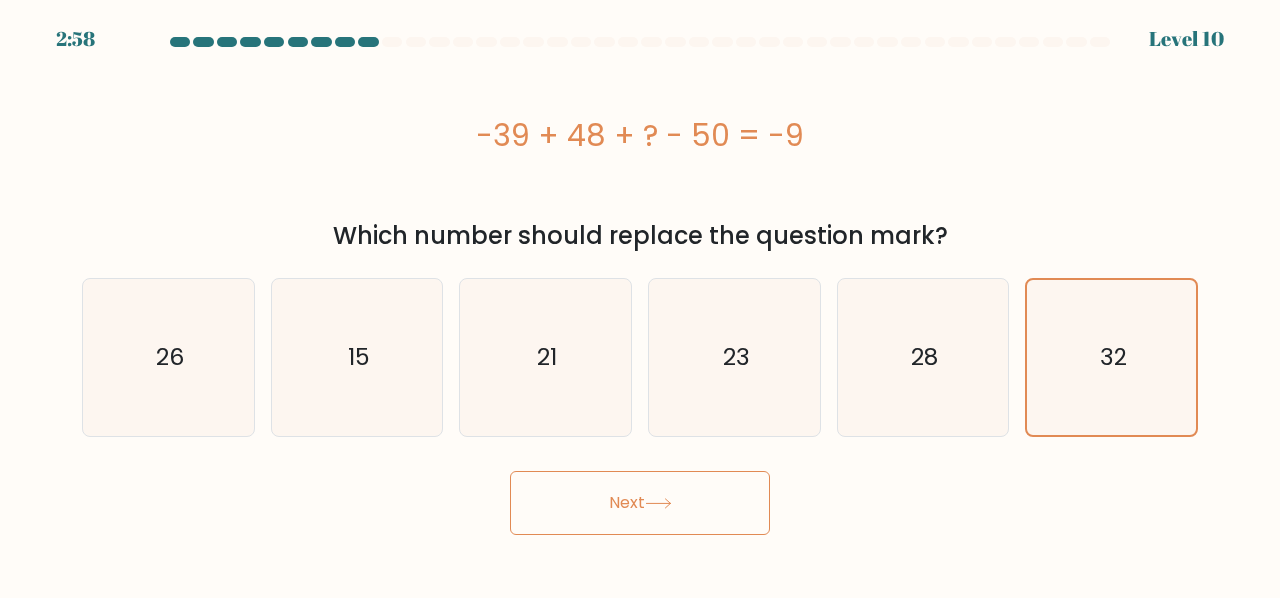 click on "Next" at bounding box center (640, 503) 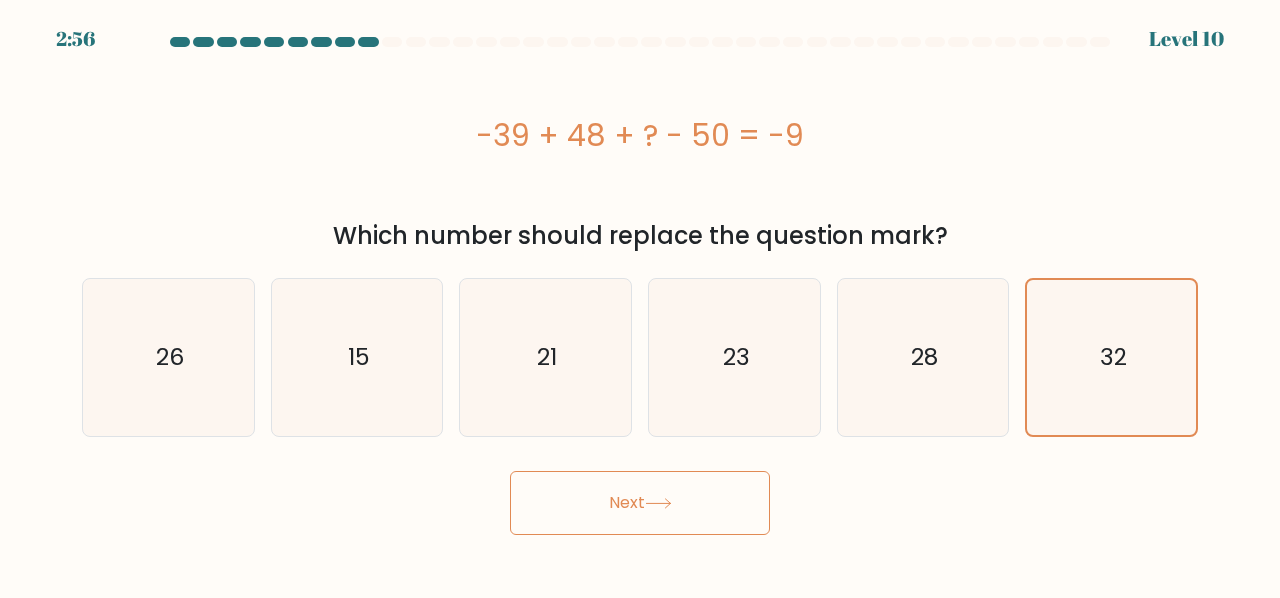 click on "Next" at bounding box center (640, 503) 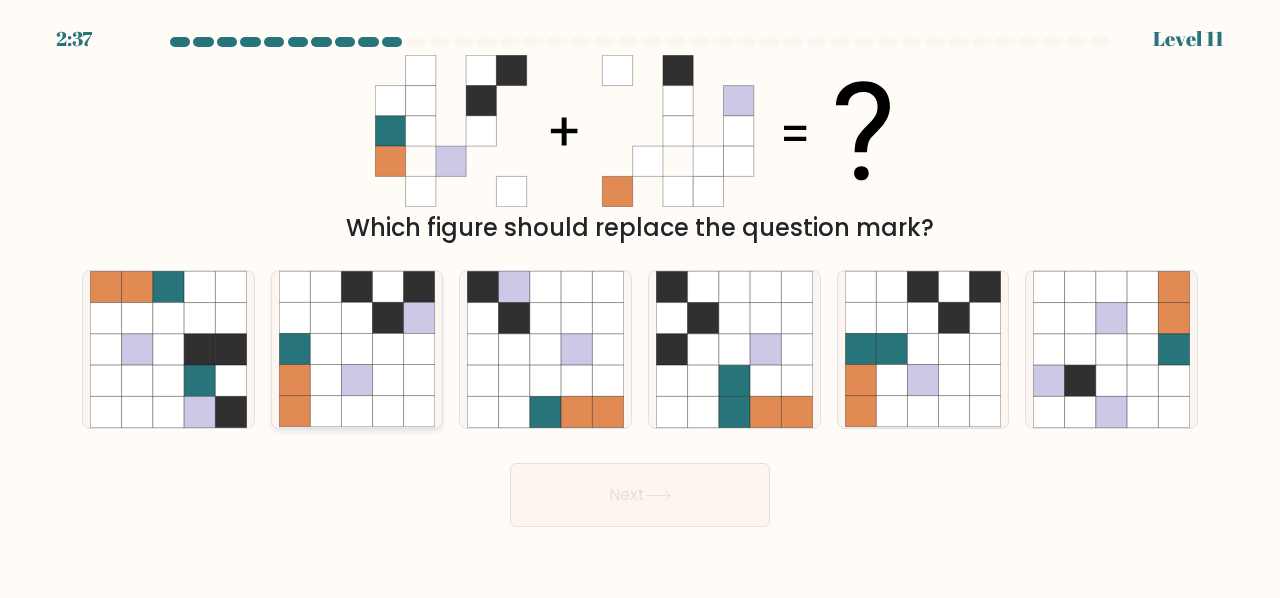 click 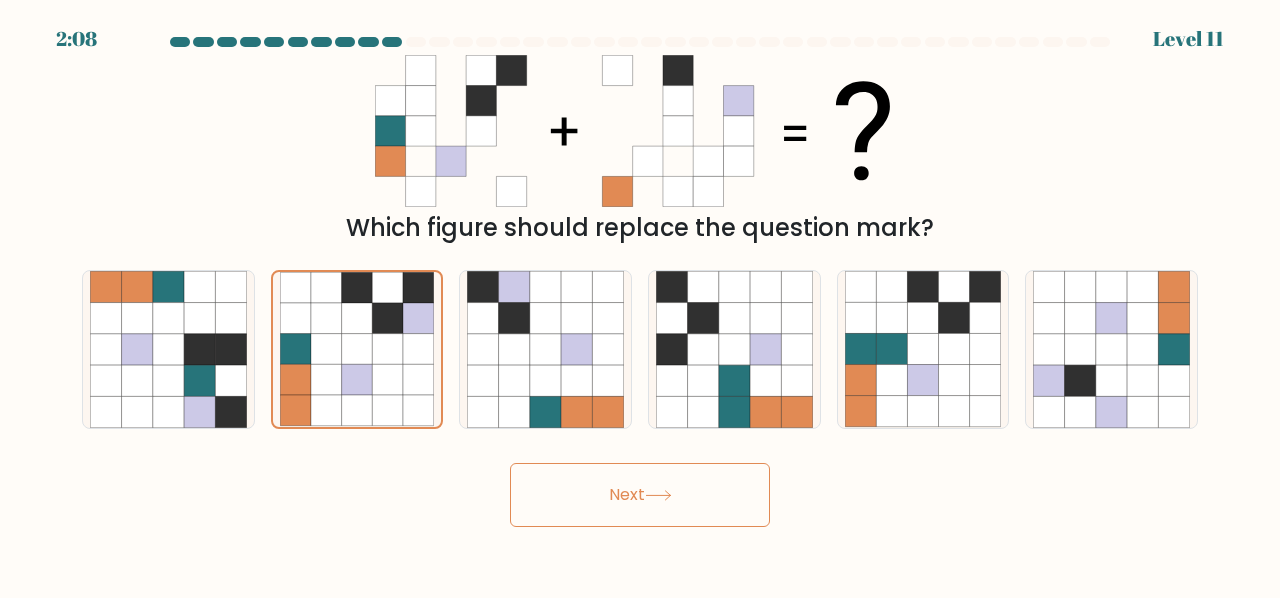 click on "Next" at bounding box center [640, 495] 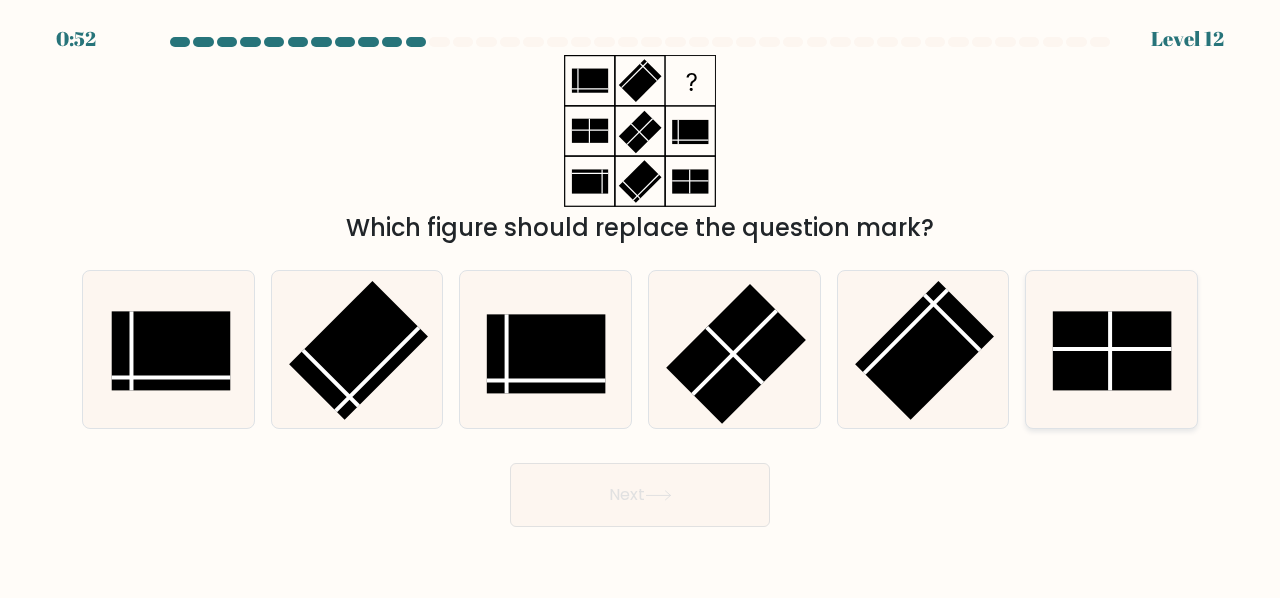 click 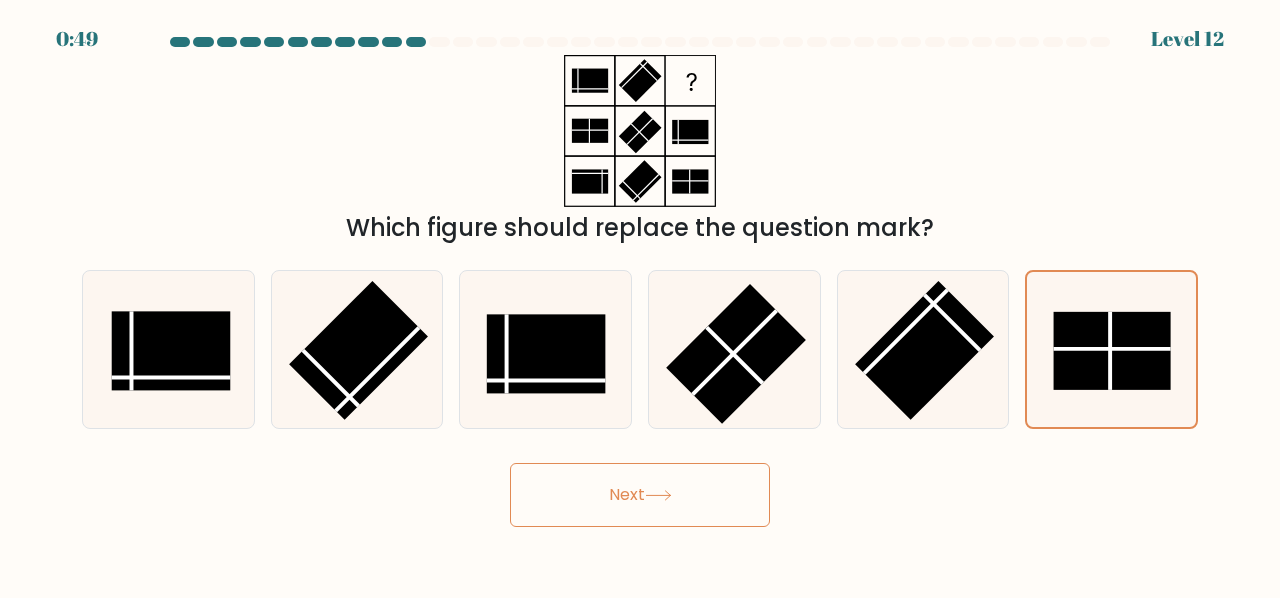 click on "Next" at bounding box center [640, 495] 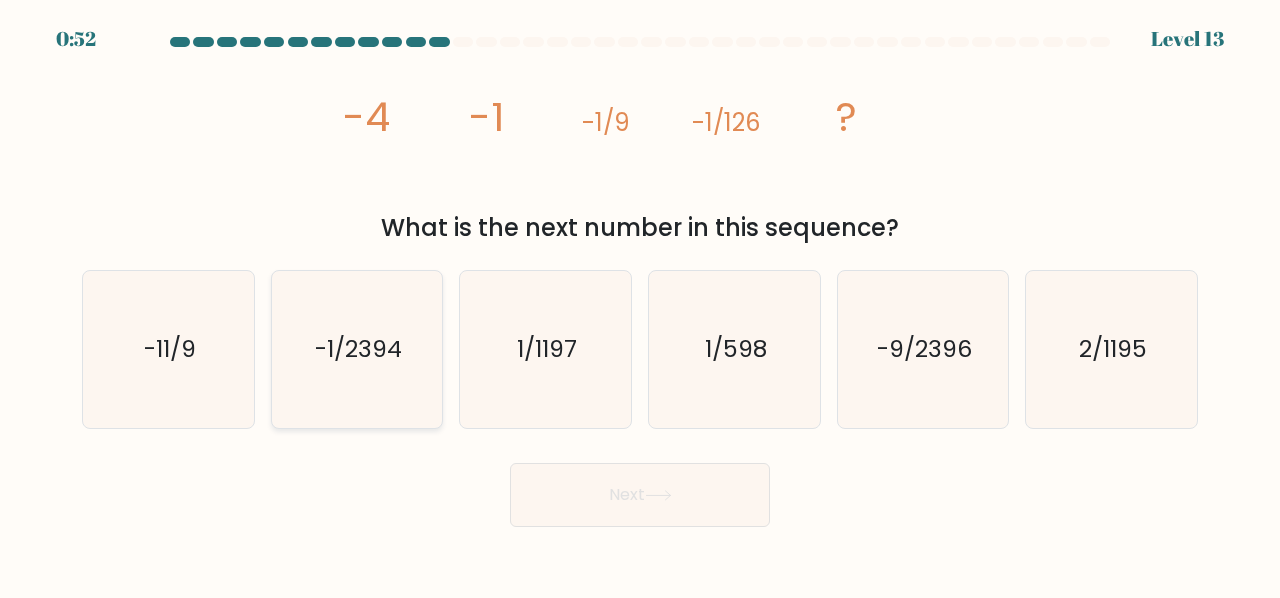 click on "-1/2394" 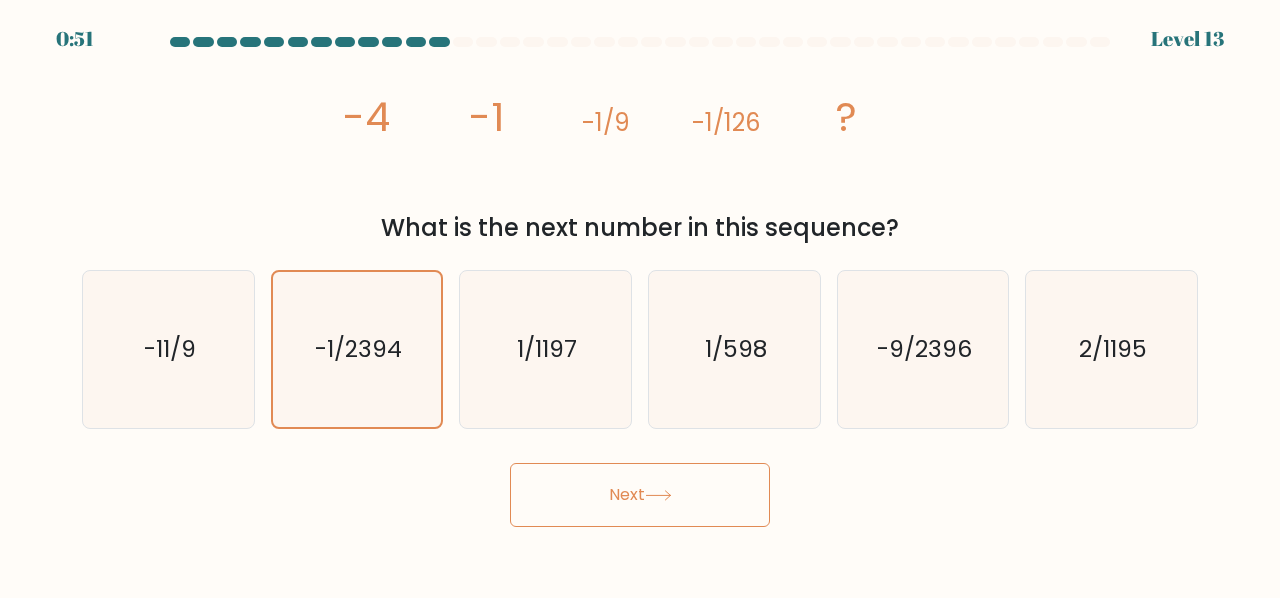 click on "Next" at bounding box center [640, 495] 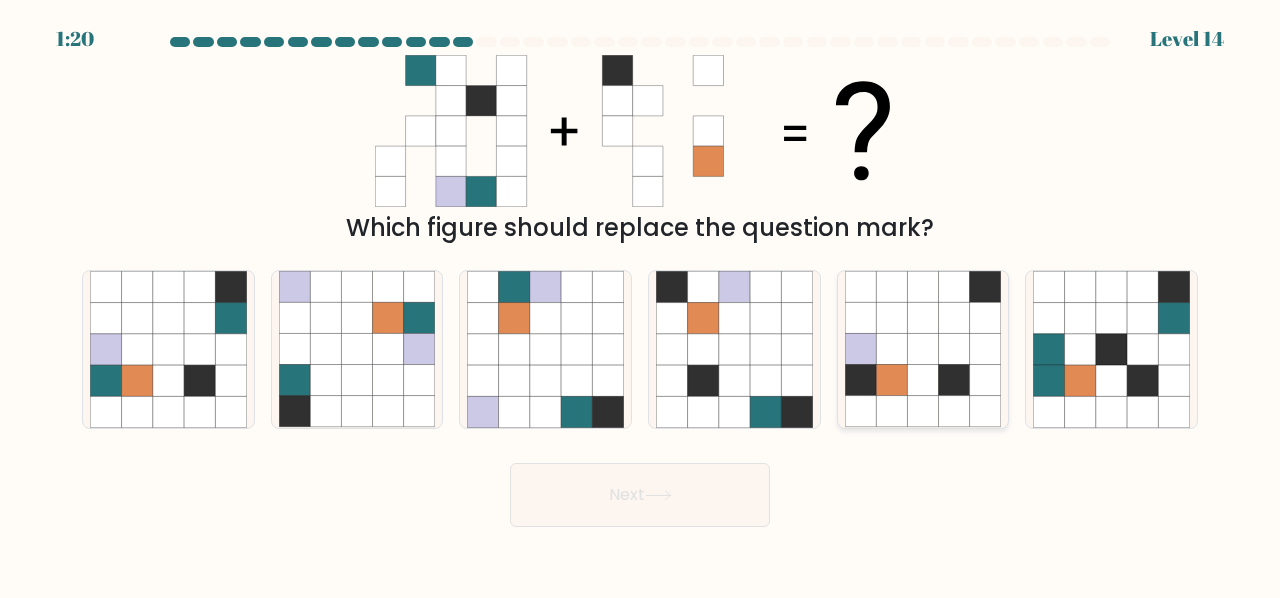 click 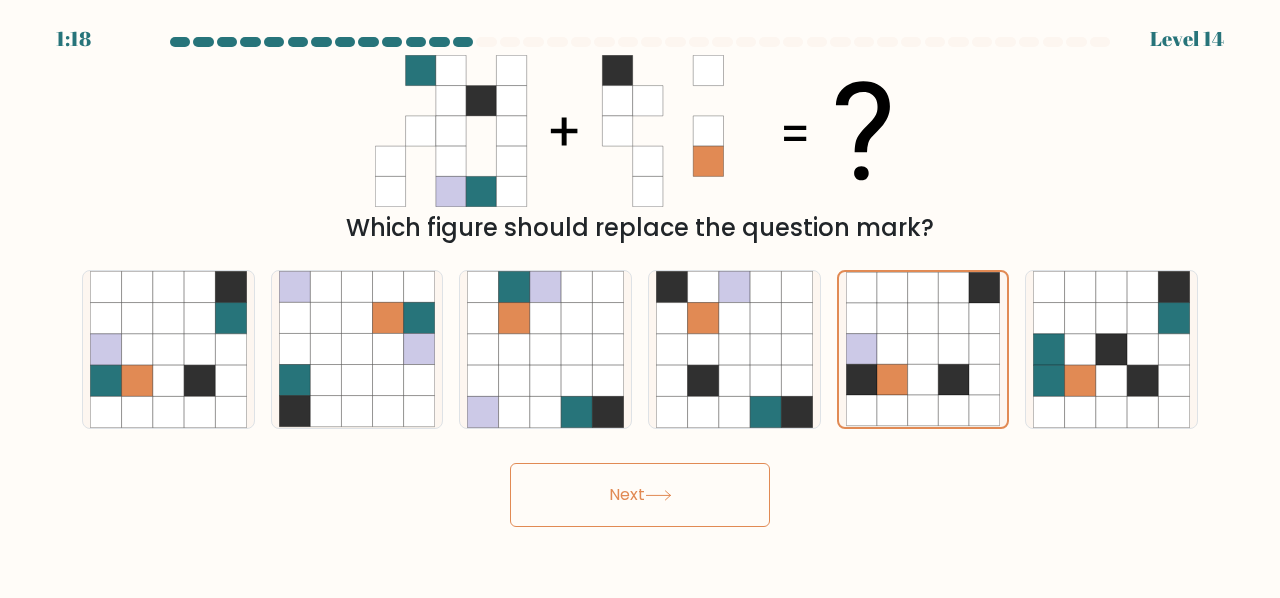 click on "Next" at bounding box center (640, 495) 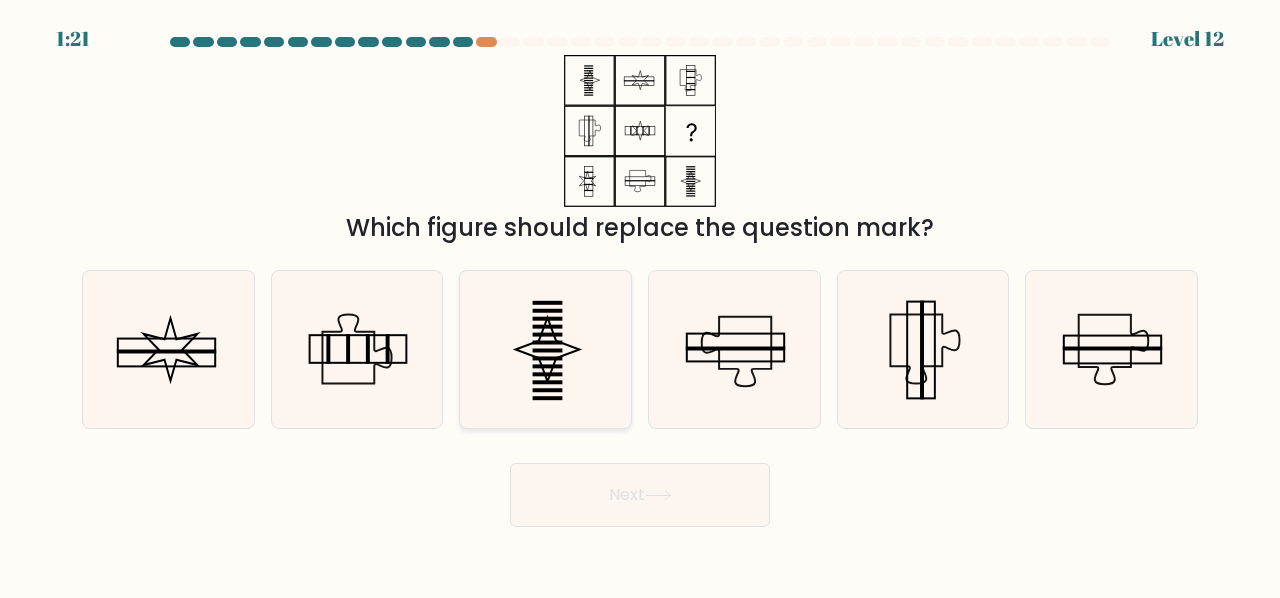 click 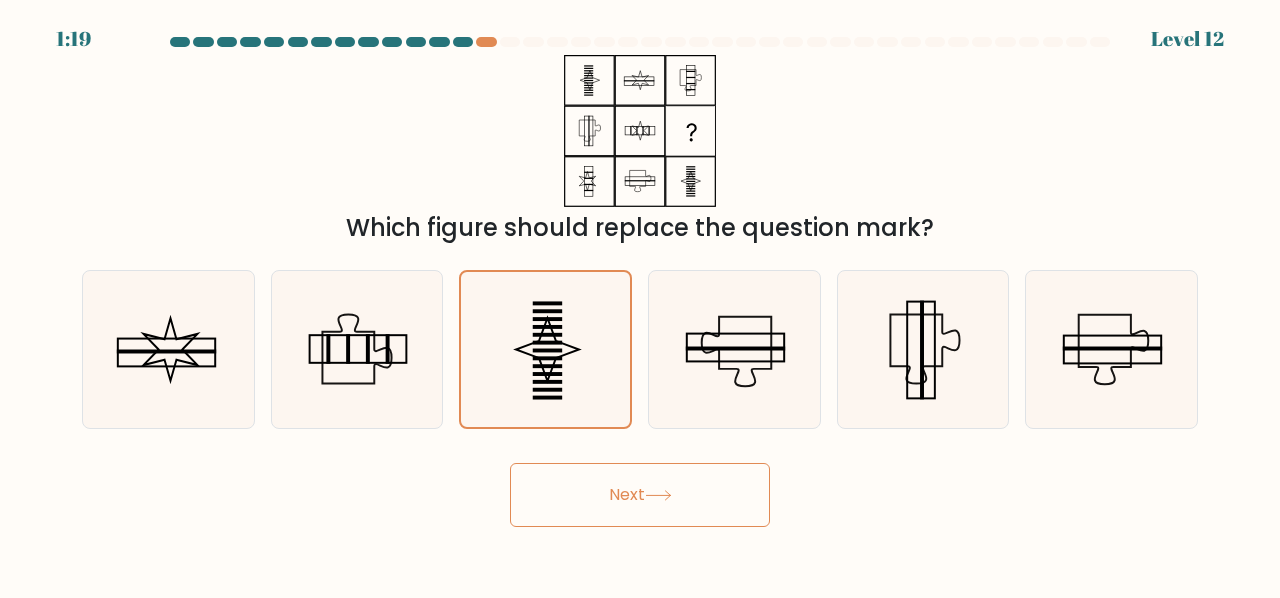 click on "Next" at bounding box center [640, 495] 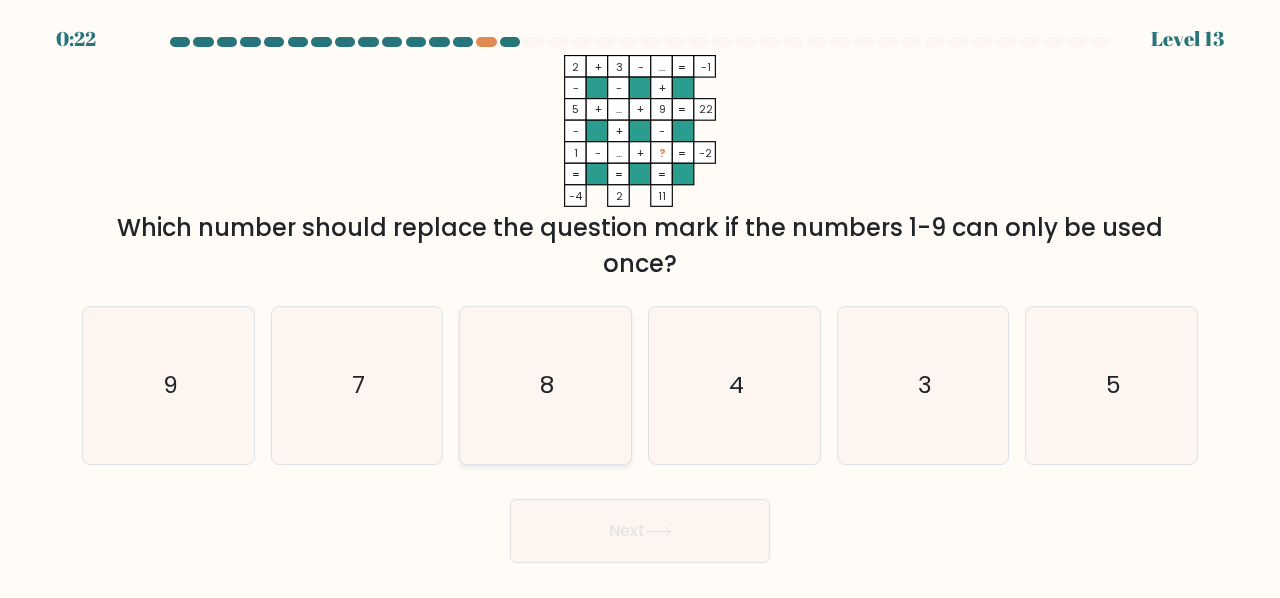 click on "8" 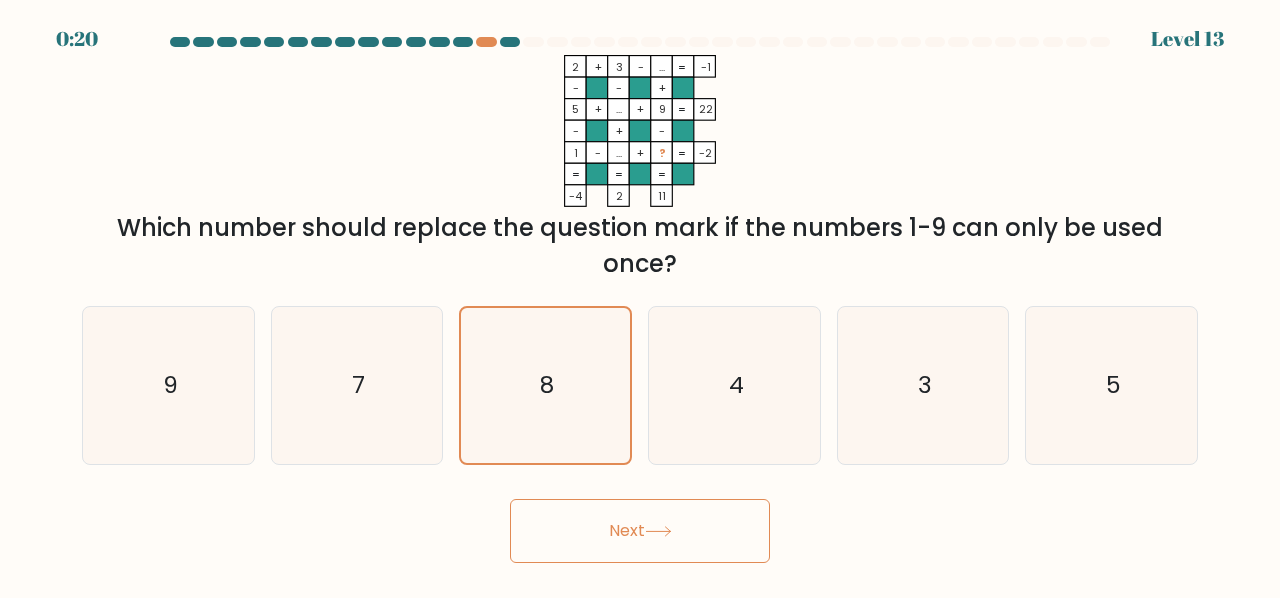 click on "Next" at bounding box center [640, 531] 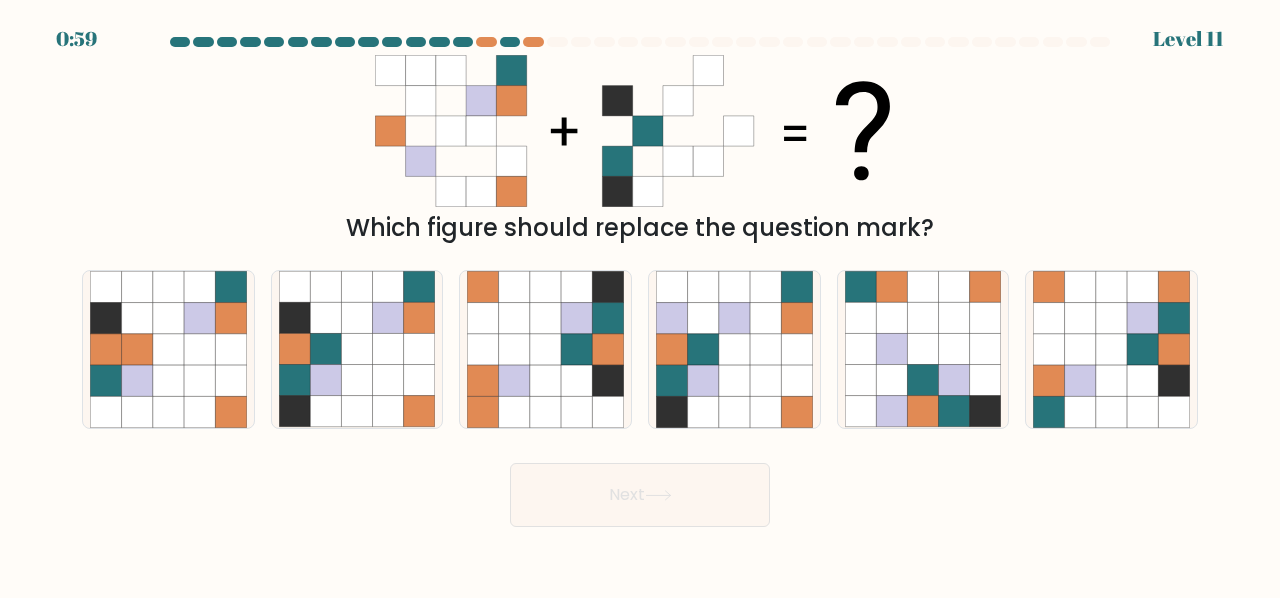 type 